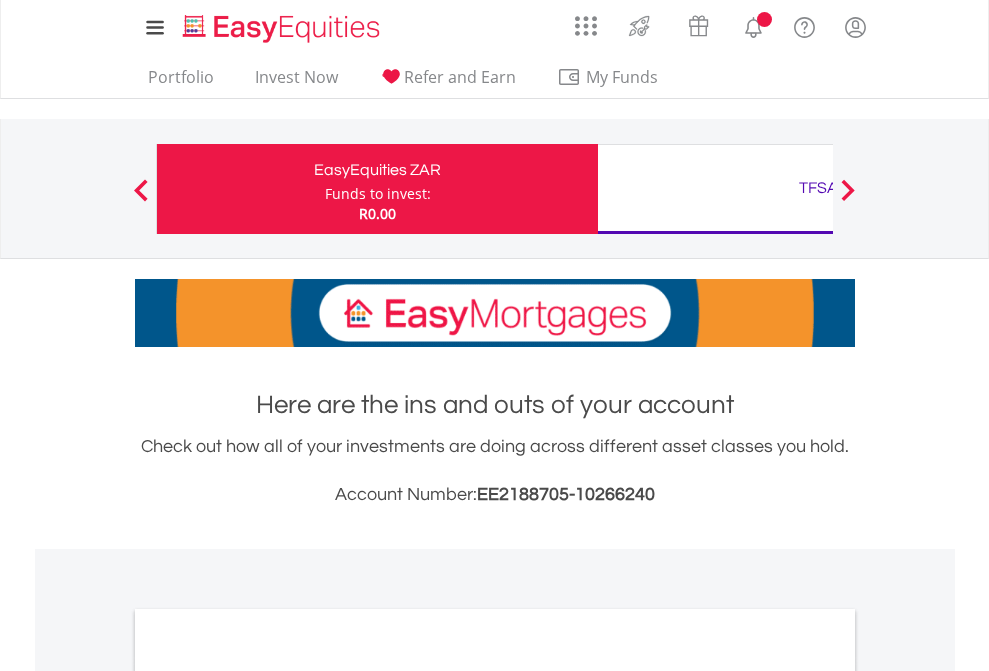 scroll, scrollTop: 0, scrollLeft: 0, axis: both 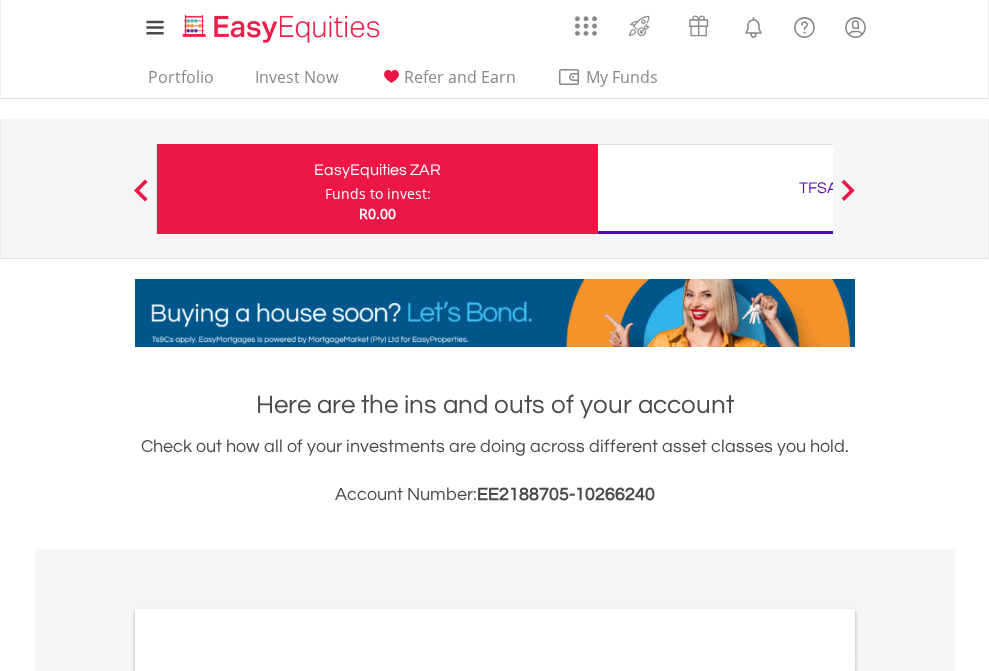 click on "Funds to invest:" at bounding box center [378, 194] 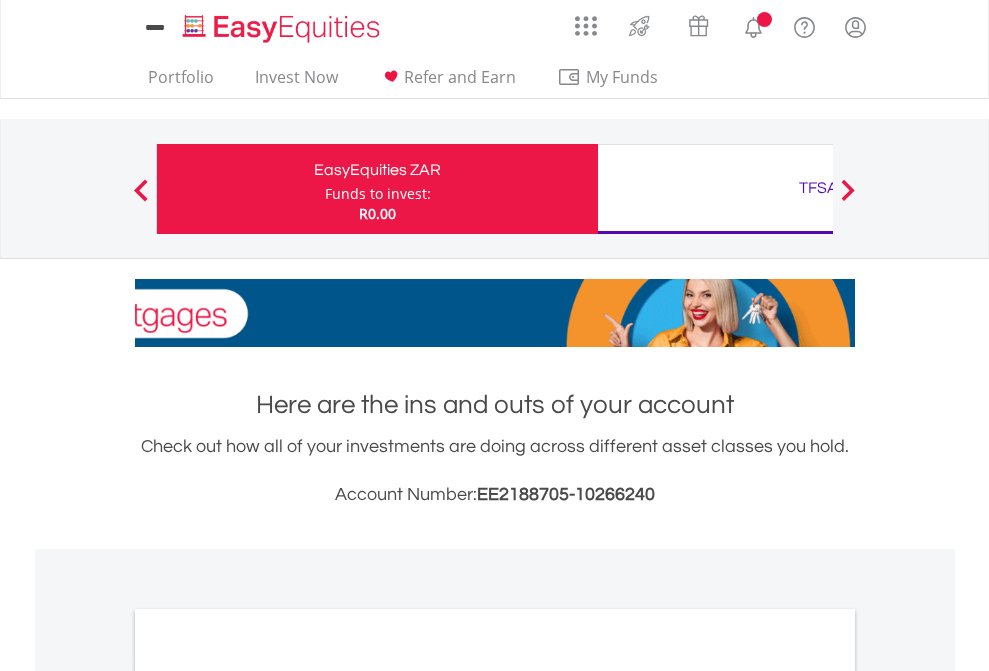 scroll, scrollTop: 0, scrollLeft: 0, axis: both 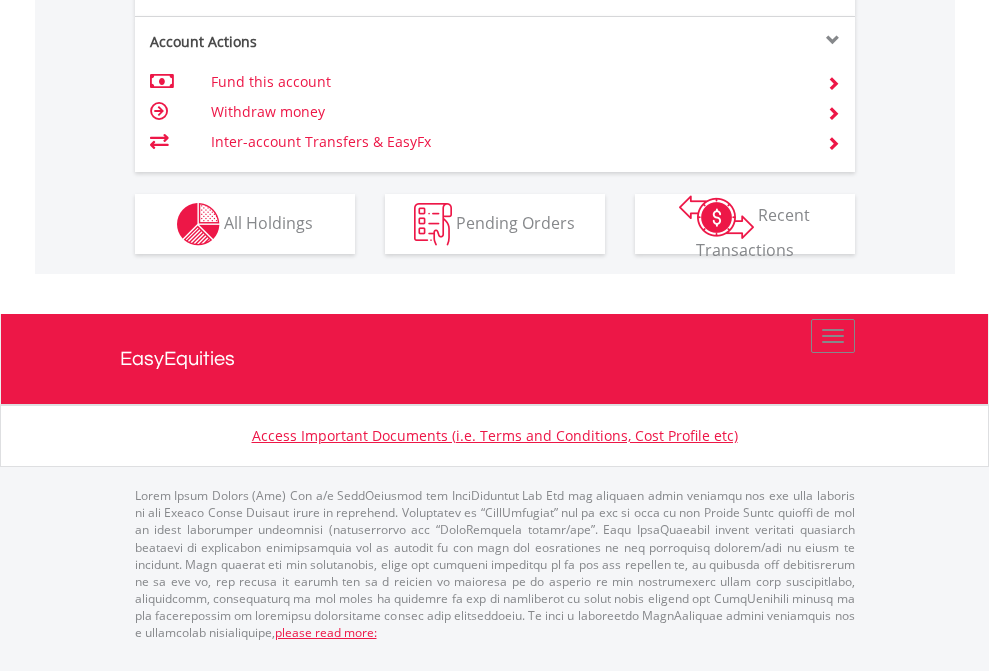 click on "Investment types" at bounding box center (706, -337) 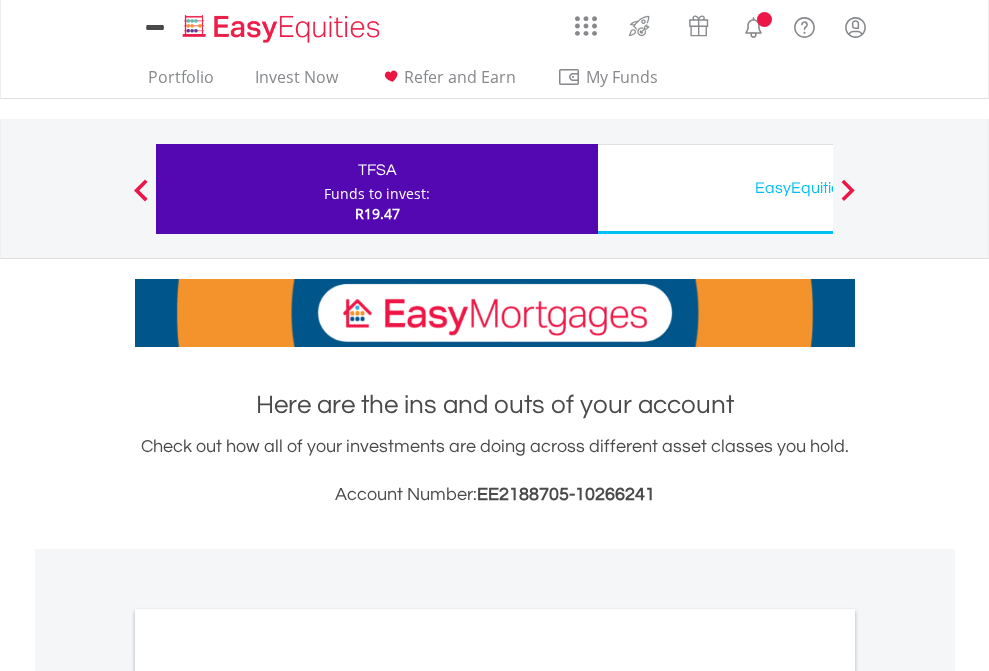 scroll, scrollTop: 0, scrollLeft: 0, axis: both 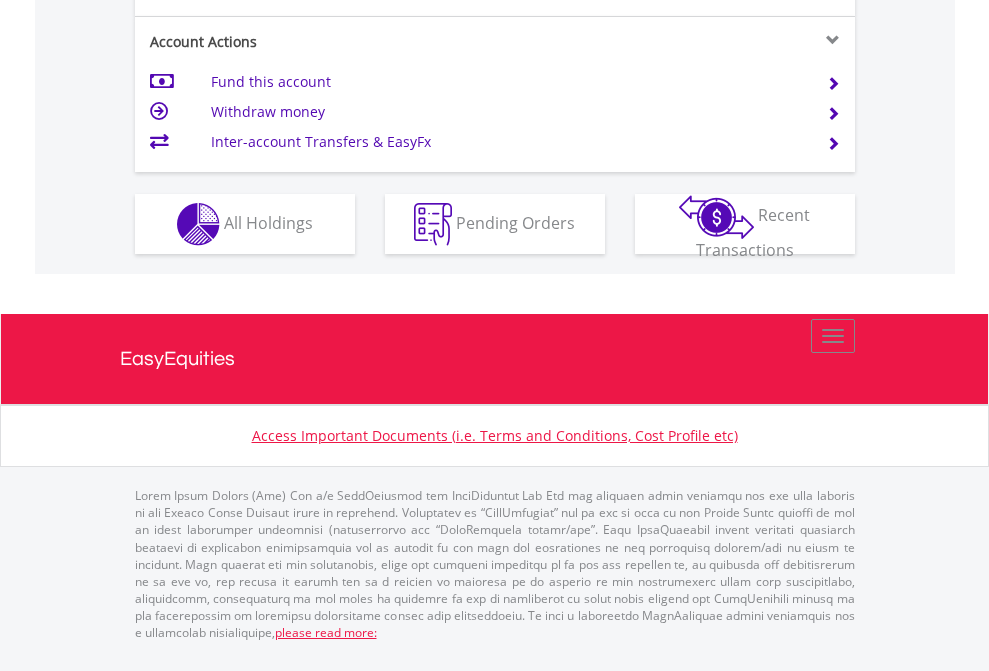 click on "Investment types" at bounding box center [706, -337] 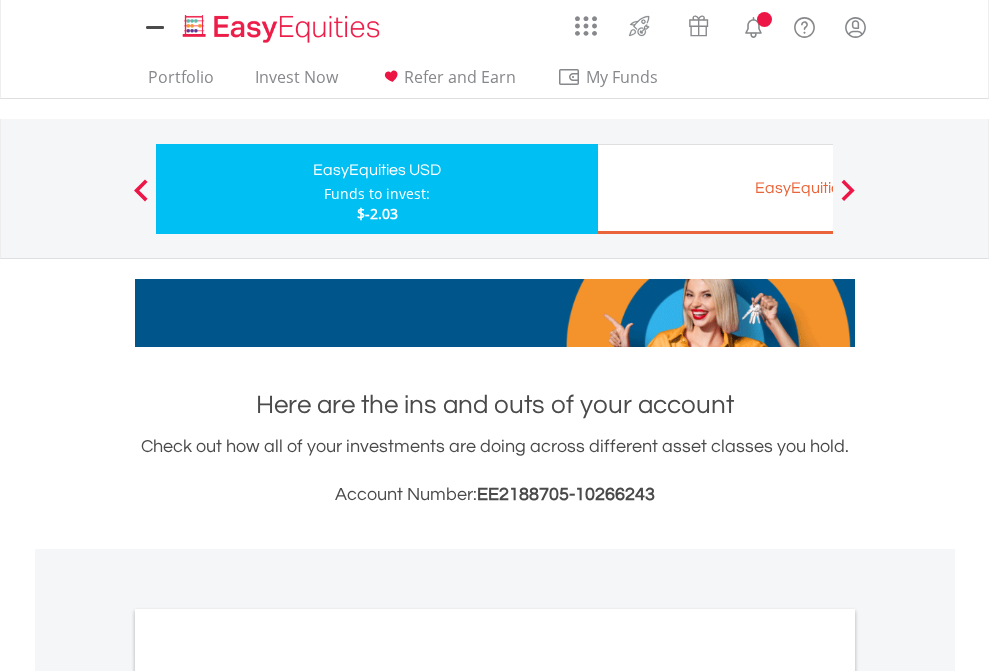 scroll, scrollTop: 0, scrollLeft: 0, axis: both 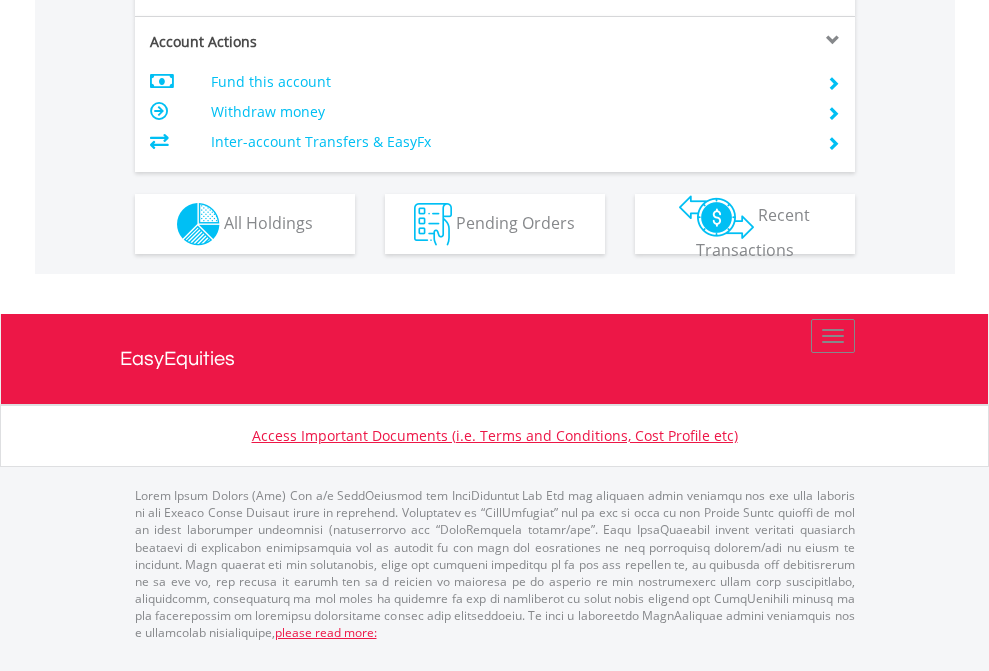 click on "Investment types" at bounding box center (706, -337) 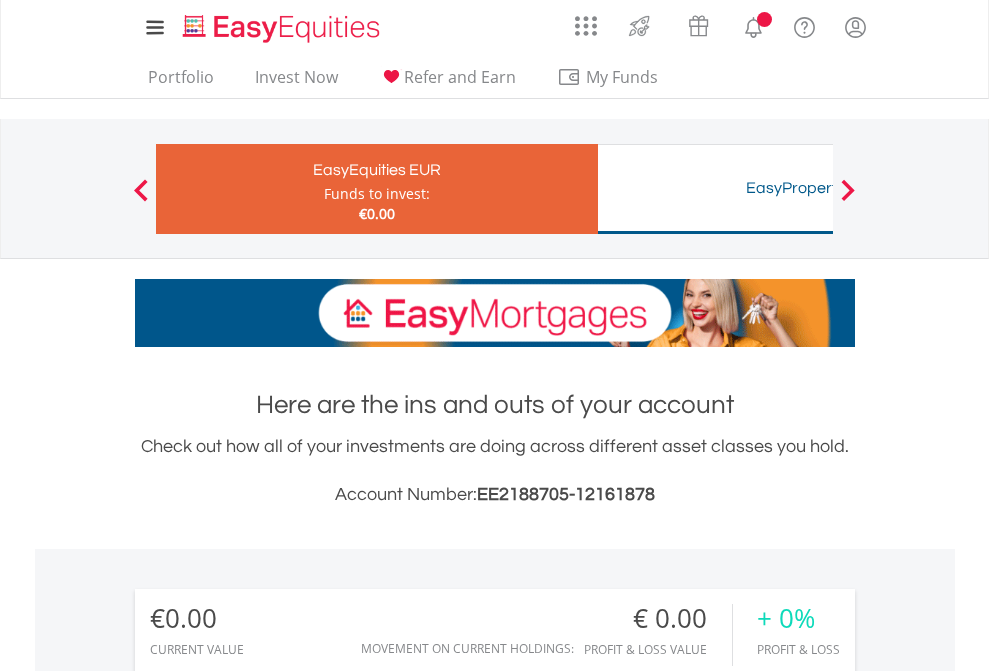 scroll, scrollTop: 671, scrollLeft: 0, axis: vertical 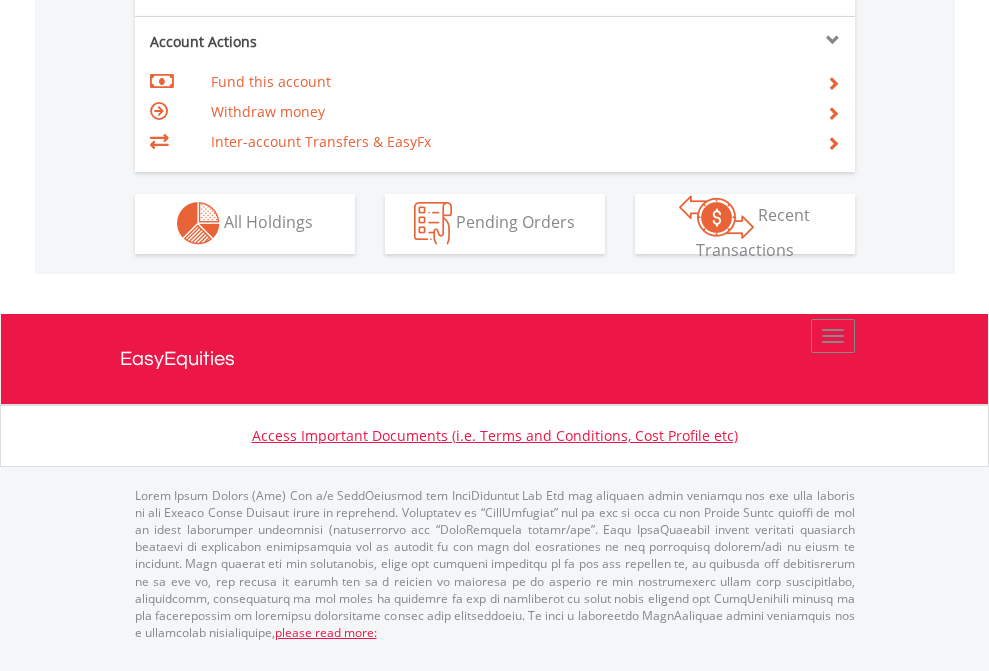 click on "Investment types" at bounding box center [706, -353] 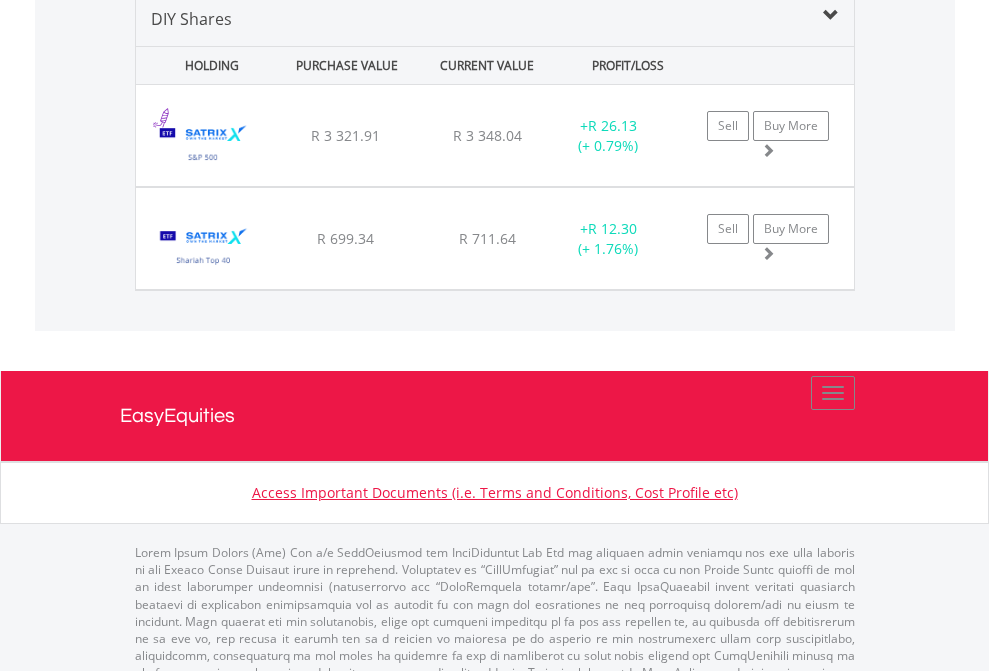 scroll, scrollTop: 1933, scrollLeft: 0, axis: vertical 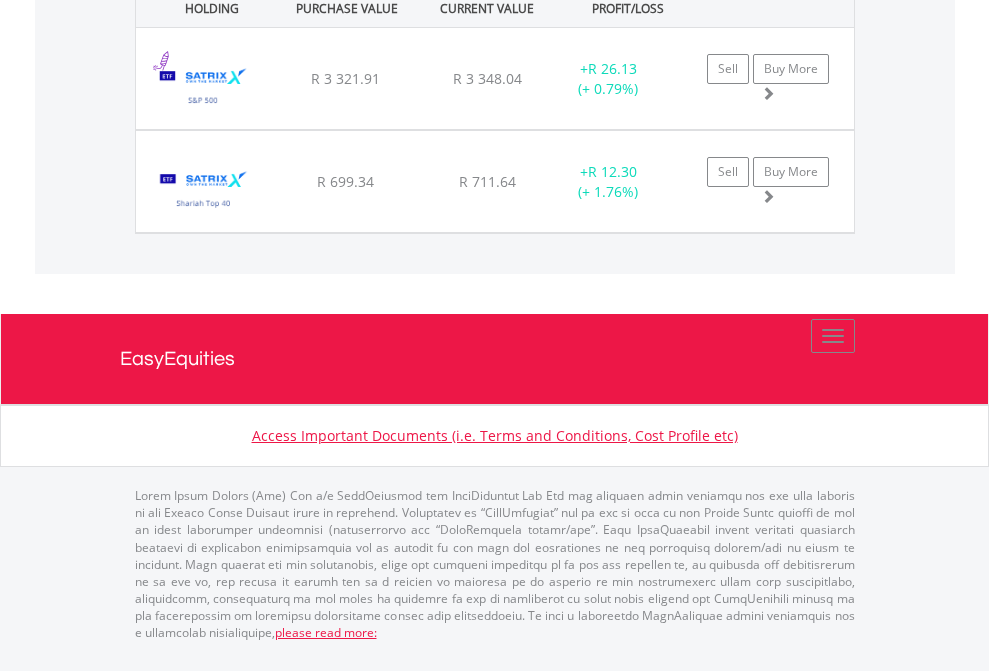 click on "TFSA" at bounding box center [818, -1071] 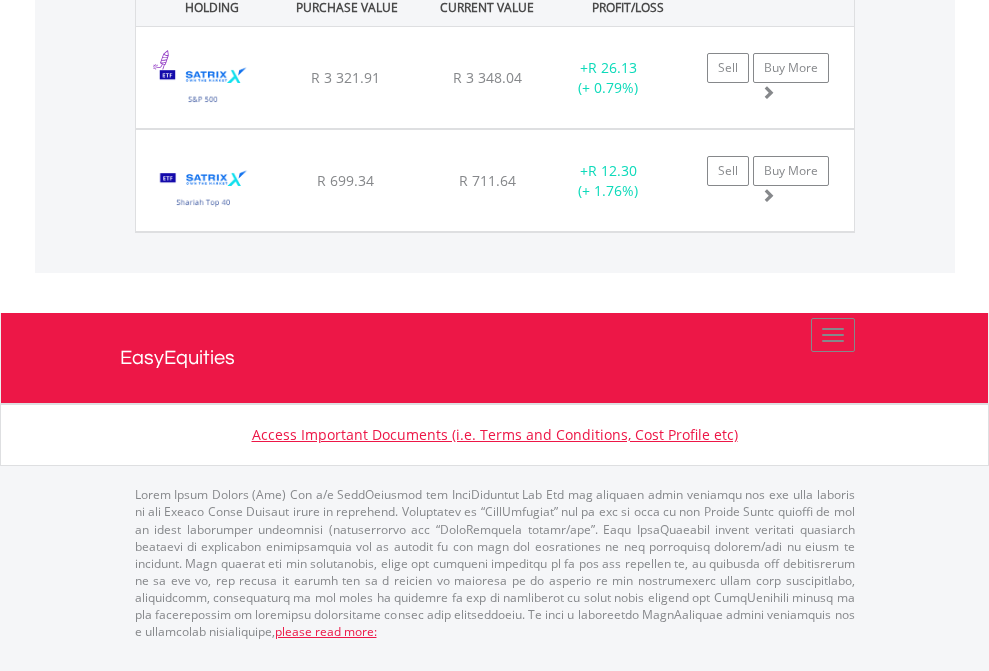 scroll, scrollTop: 144, scrollLeft: 0, axis: vertical 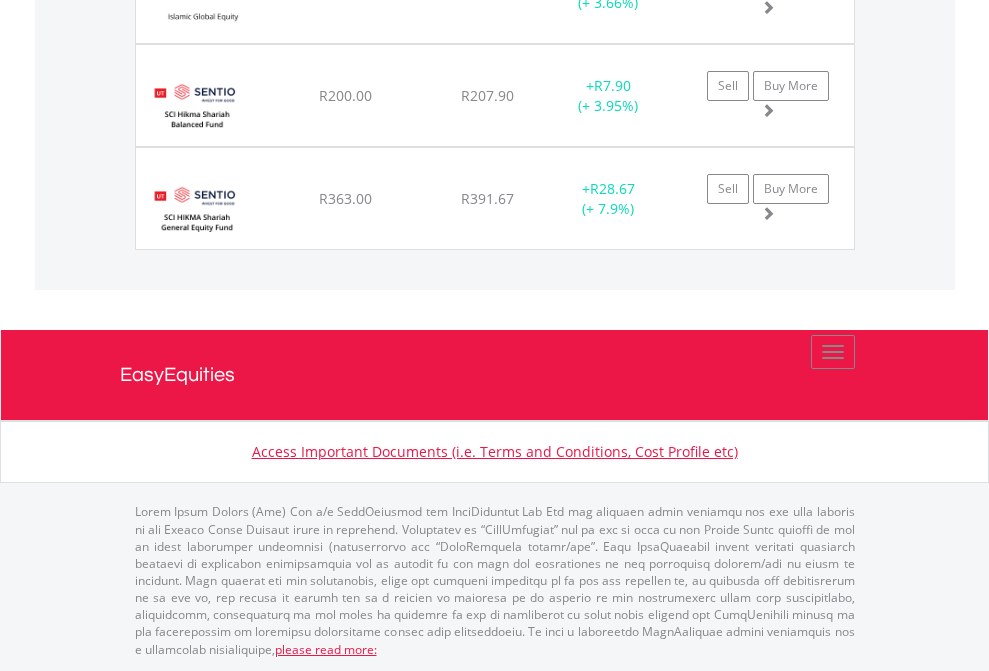 click on "EasyEquities USD" at bounding box center (818, -2157) 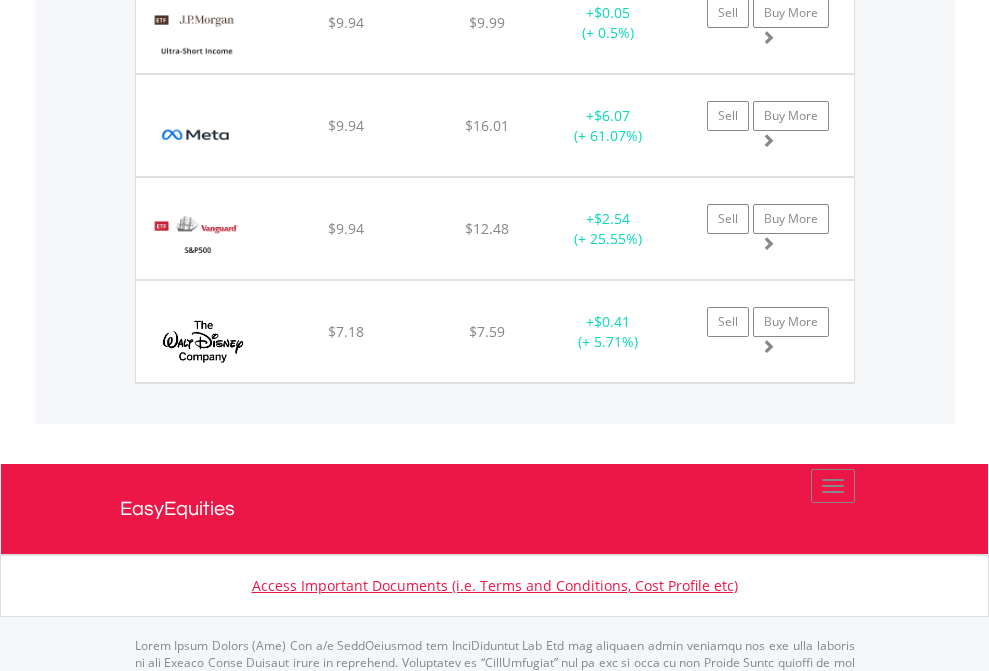 scroll, scrollTop: 2265, scrollLeft: 0, axis: vertical 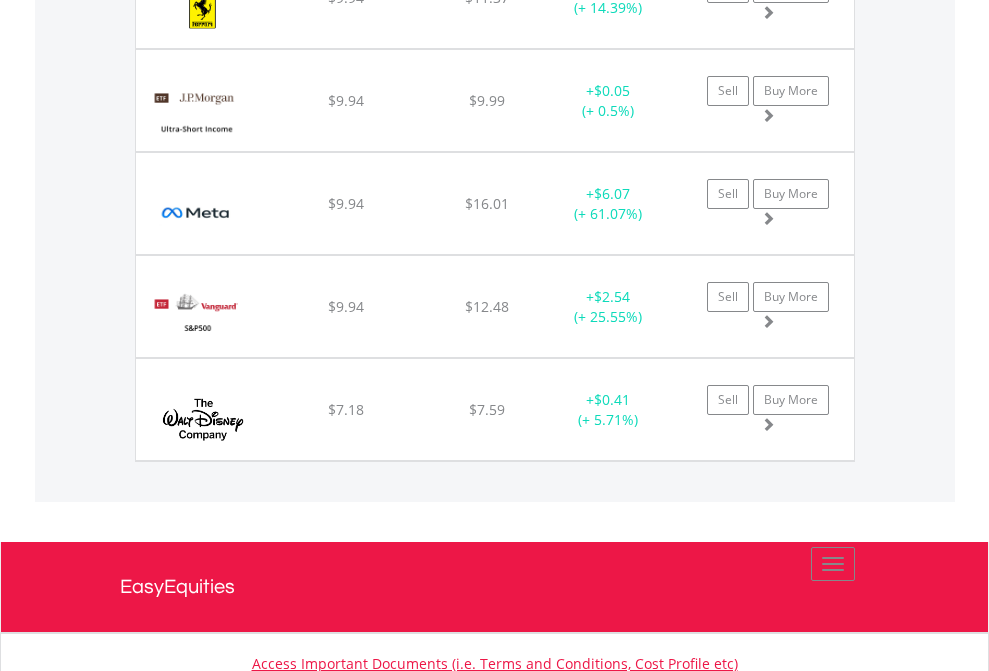 click on "EasyEquities EUR" at bounding box center (818, -2077) 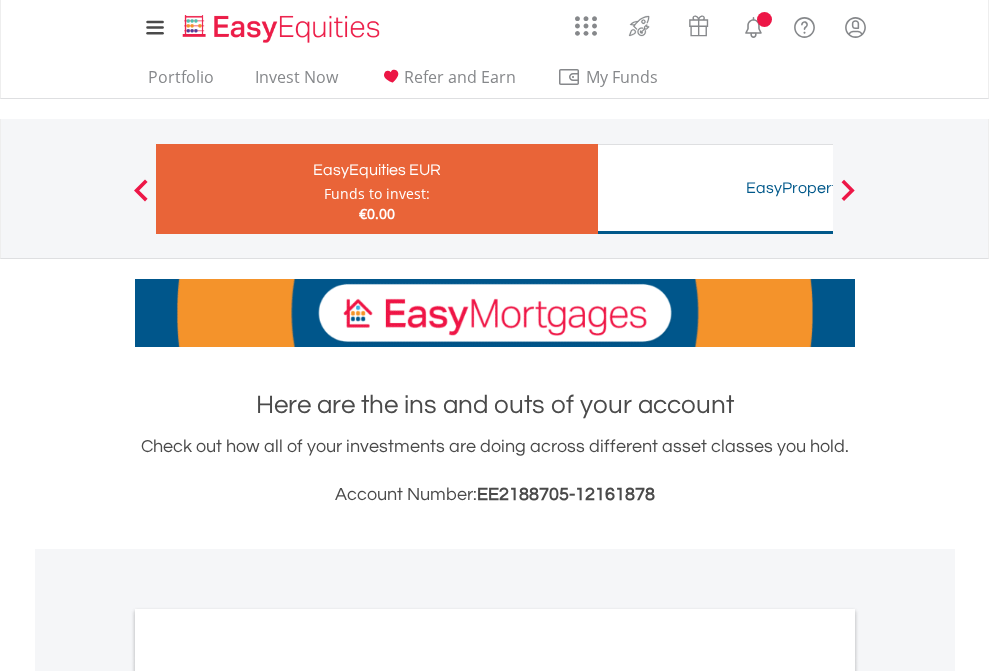 scroll, scrollTop: 1202, scrollLeft: 0, axis: vertical 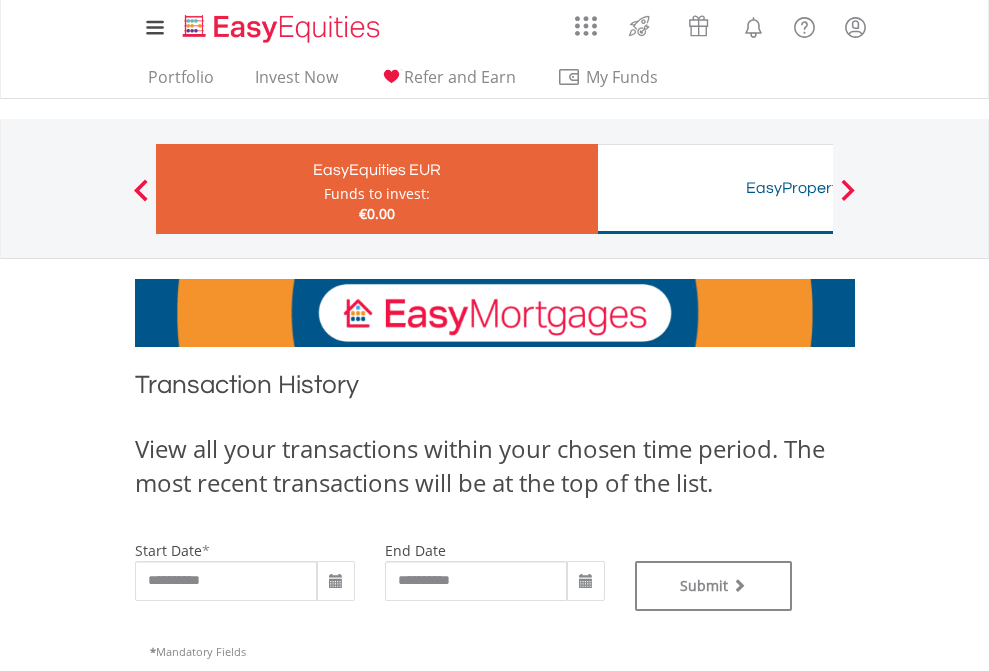 type on "**********" 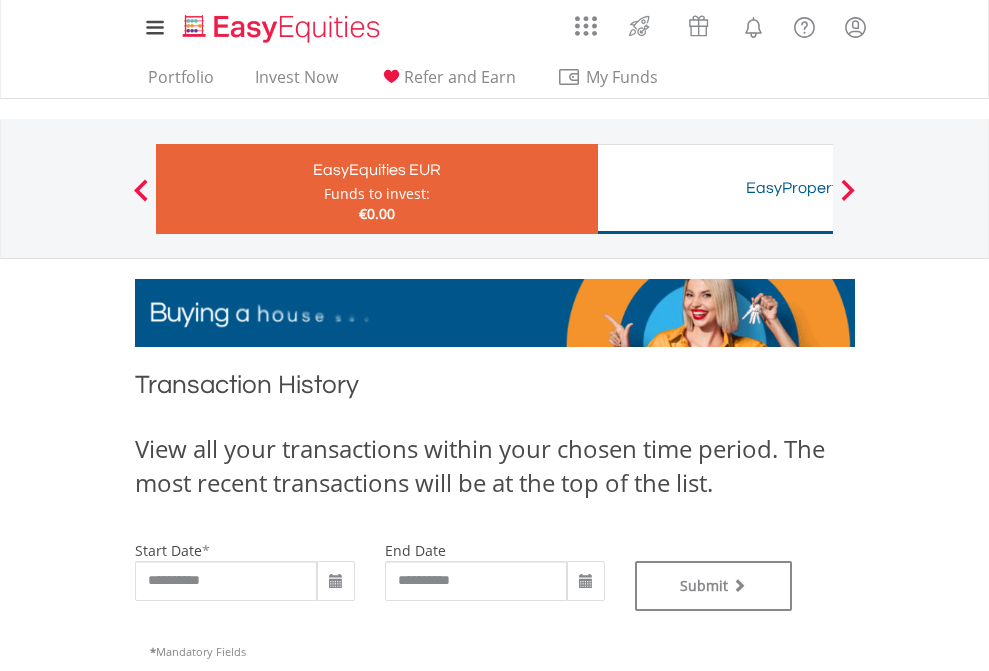 type on "**********" 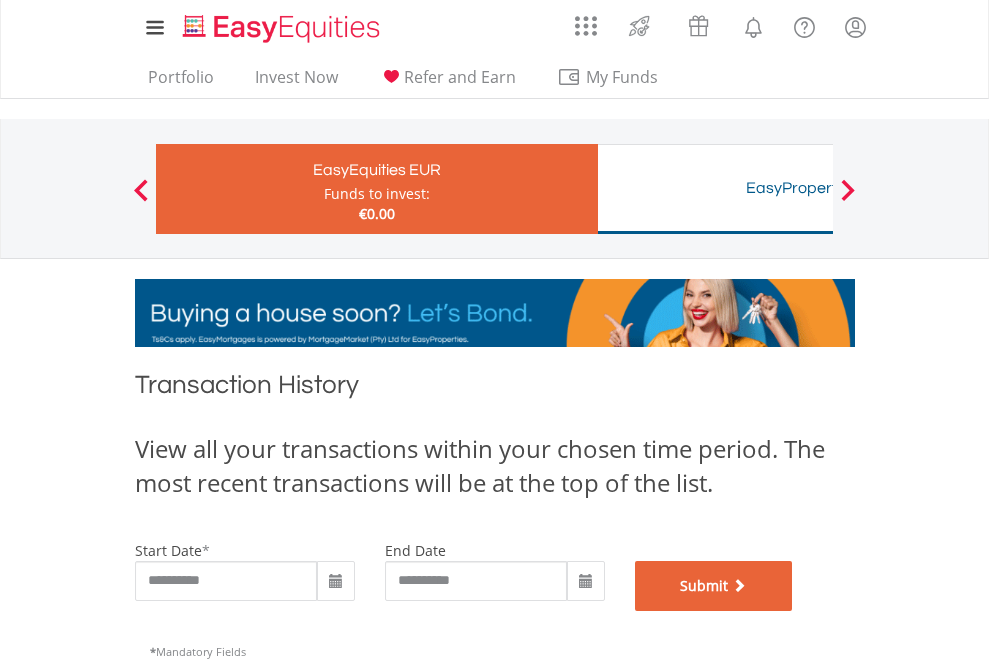 click on "Submit" at bounding box center (714, 586) 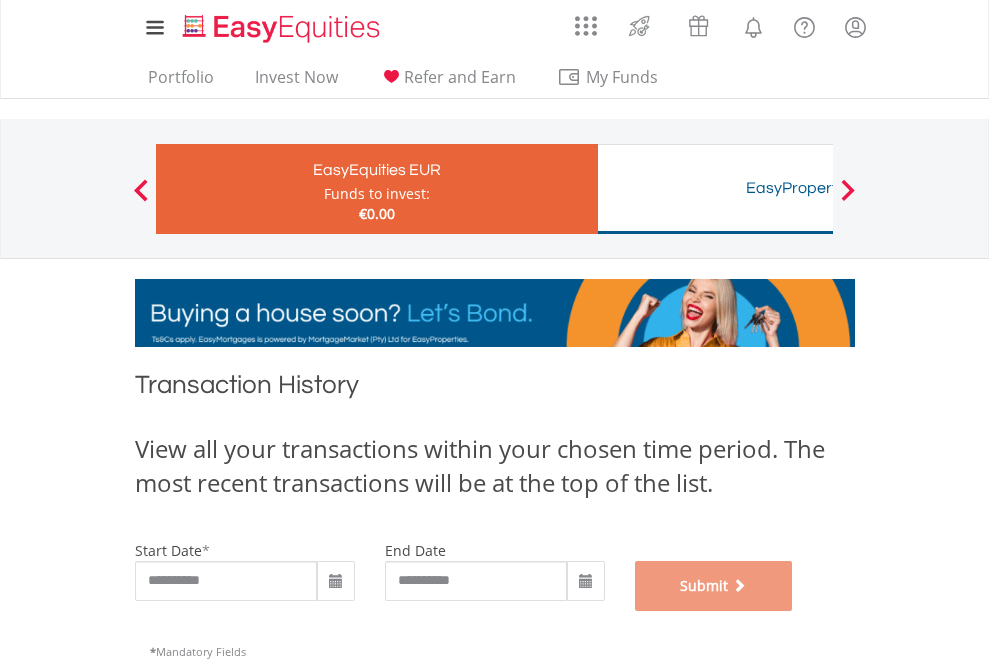 scroll, scrollTop: 811, scrollLeft: 0, axis: vertical 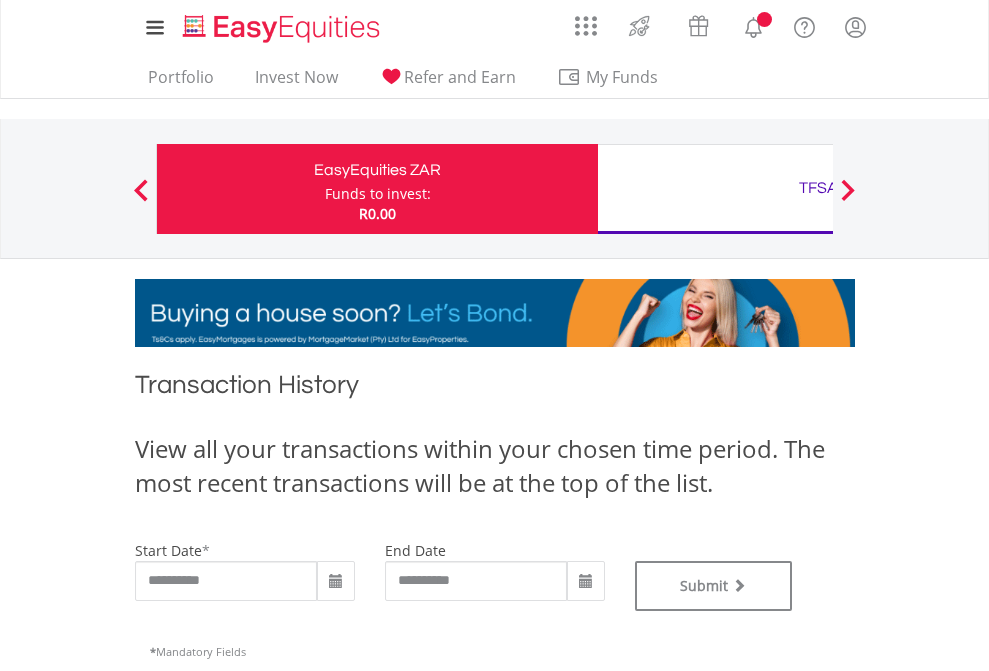 click on "TFSA" at bounding box center (818, 188) 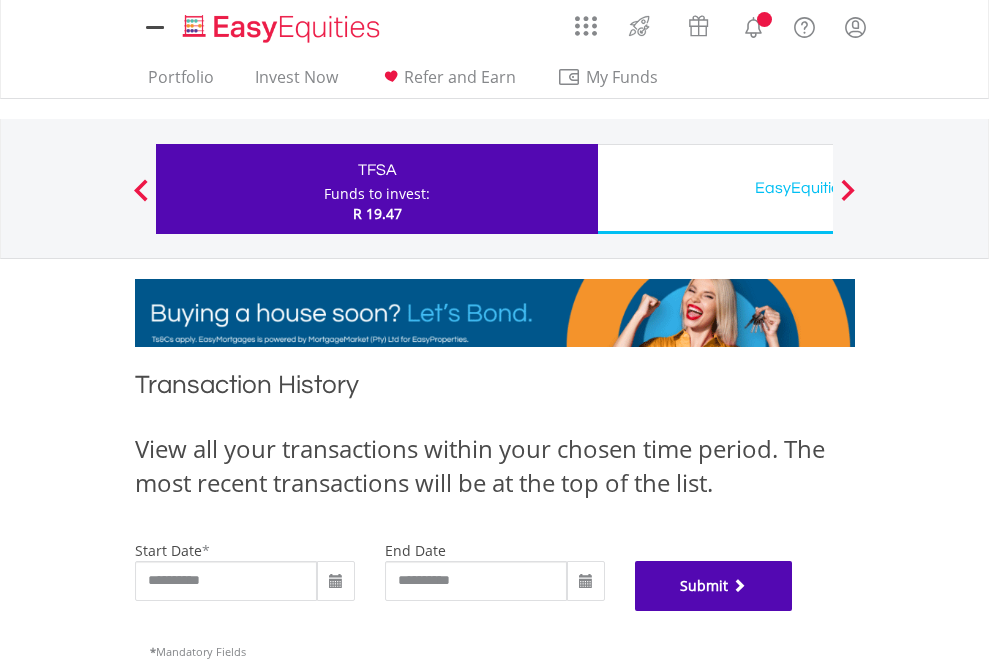 click on "Submit" at bounding box center (714, 586) 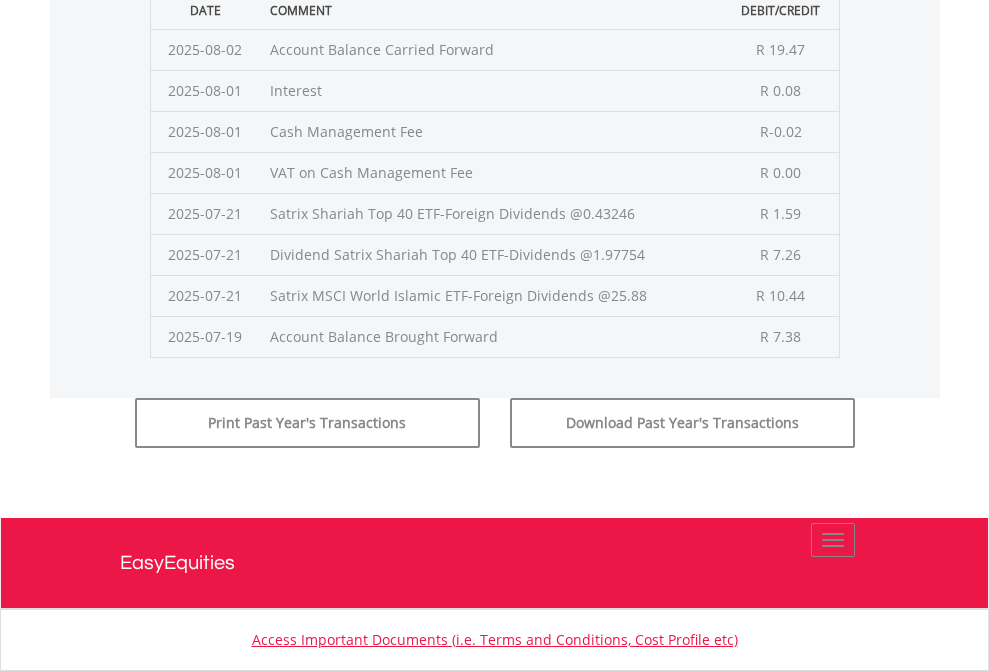 scroll, scrollTop: 811, scrollLeft: 0, axis: vertical 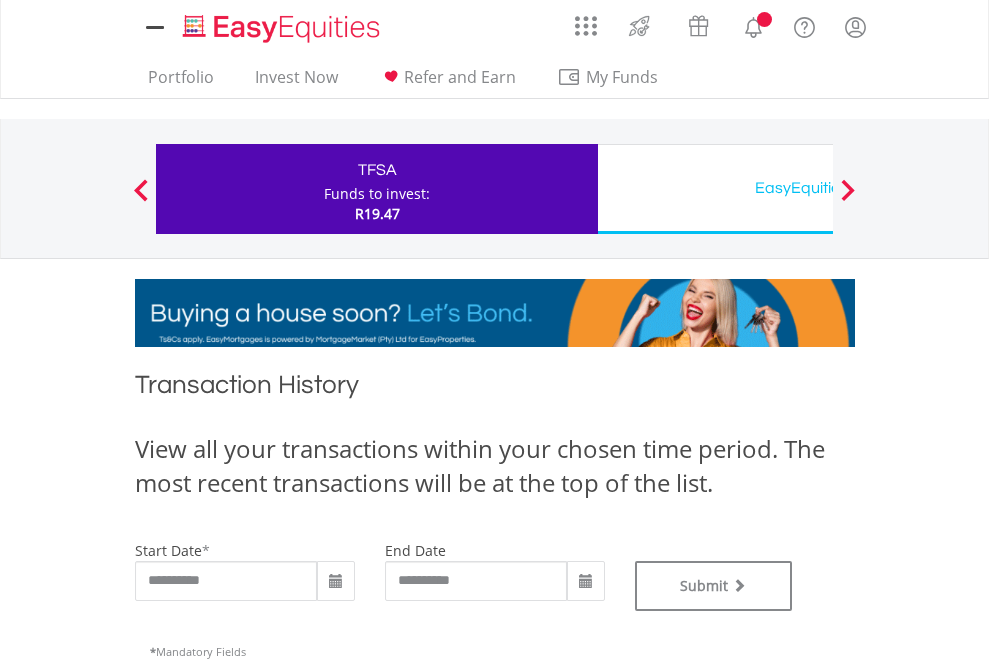 click on "EasyEquities USD" at bounding box center (818, 188) 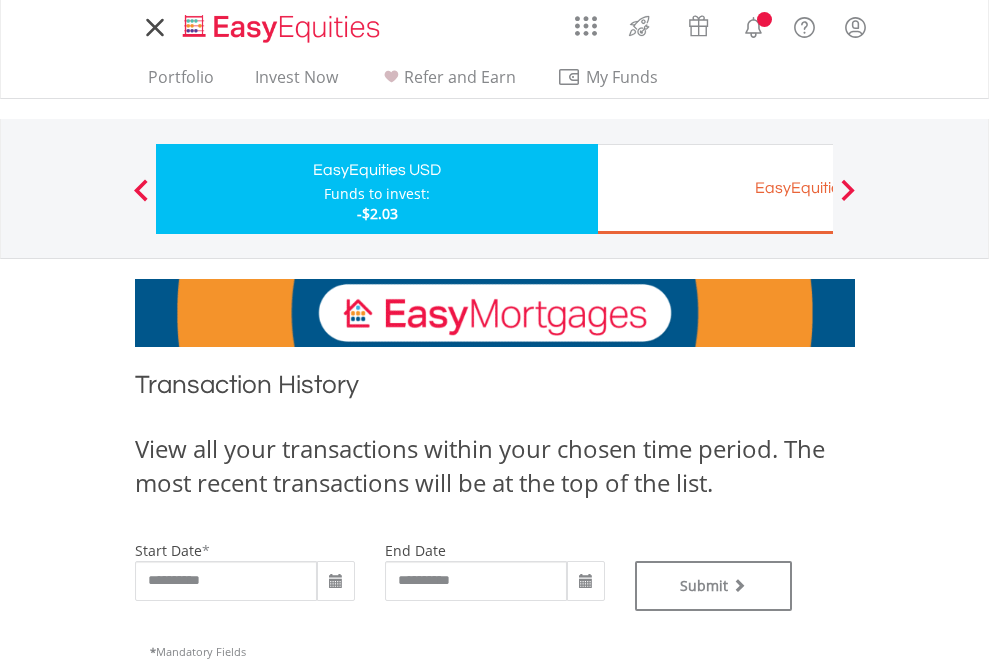 scroll, scrollTop: 0, scrollLeft: 0, axis: both 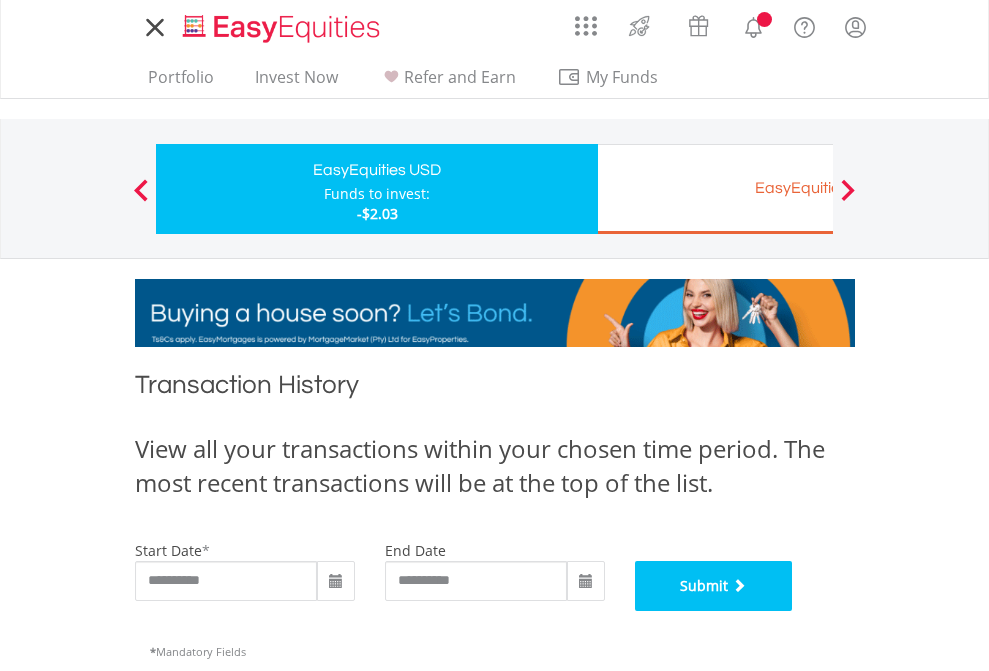 click on "Submit" at bounding box center (714, 586) 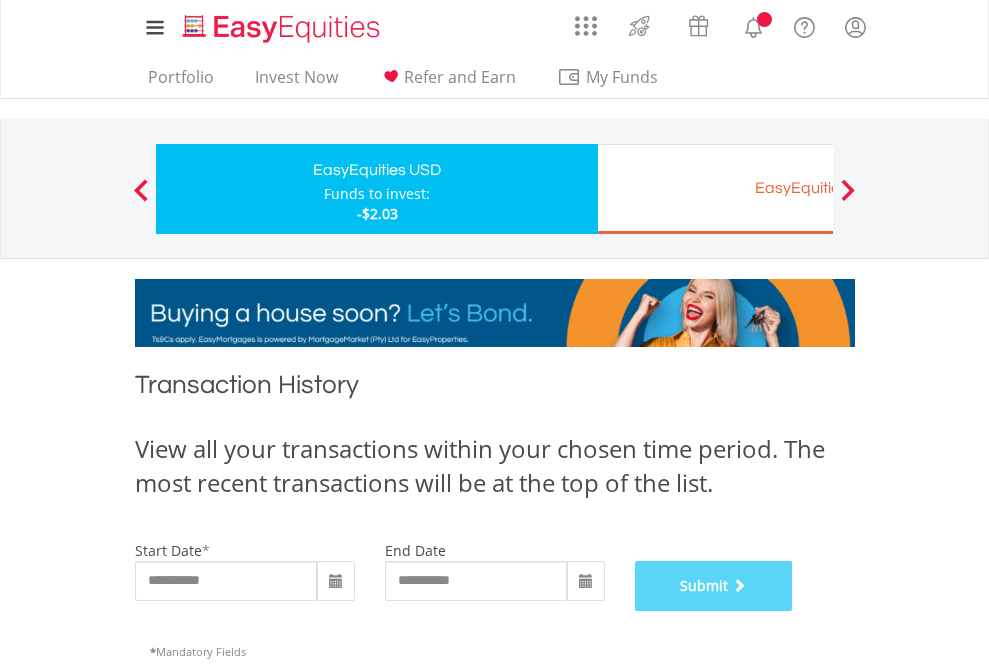 scroll, scrollTop: 811, scrollLeft: 0, axis: vertical 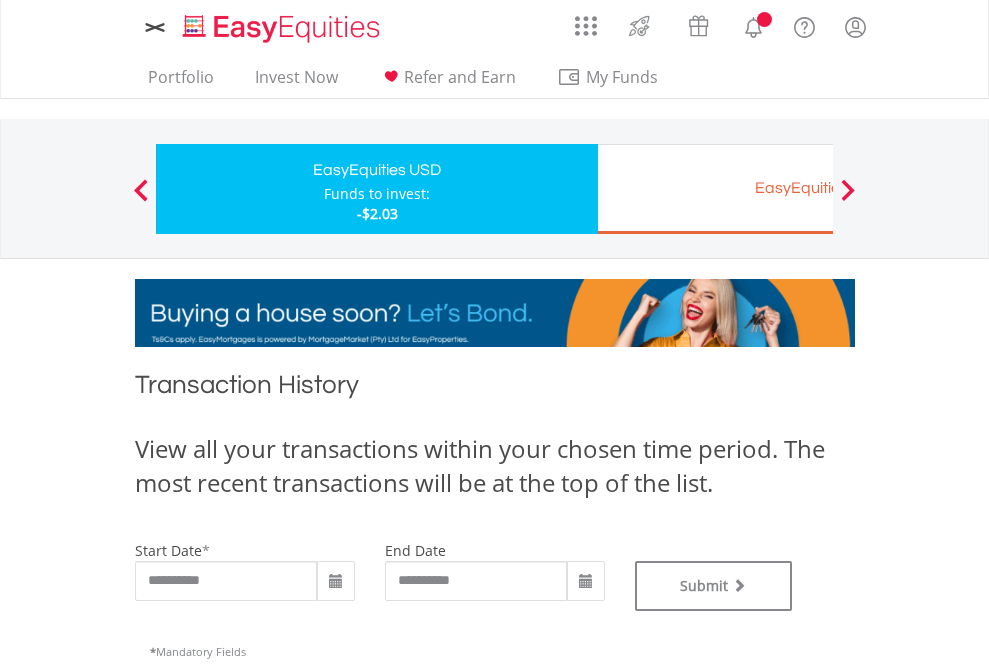 click on "EasyEquities EUR" at bounding box center [818, 188] 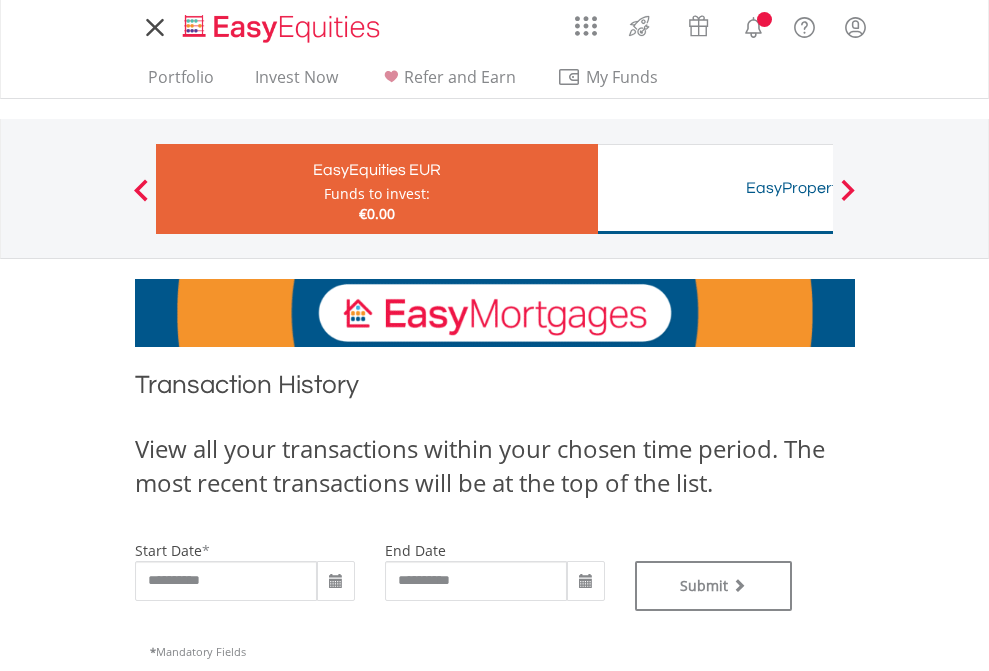scroll, scrollTop: 0, scrollLeft: 0, axis: both 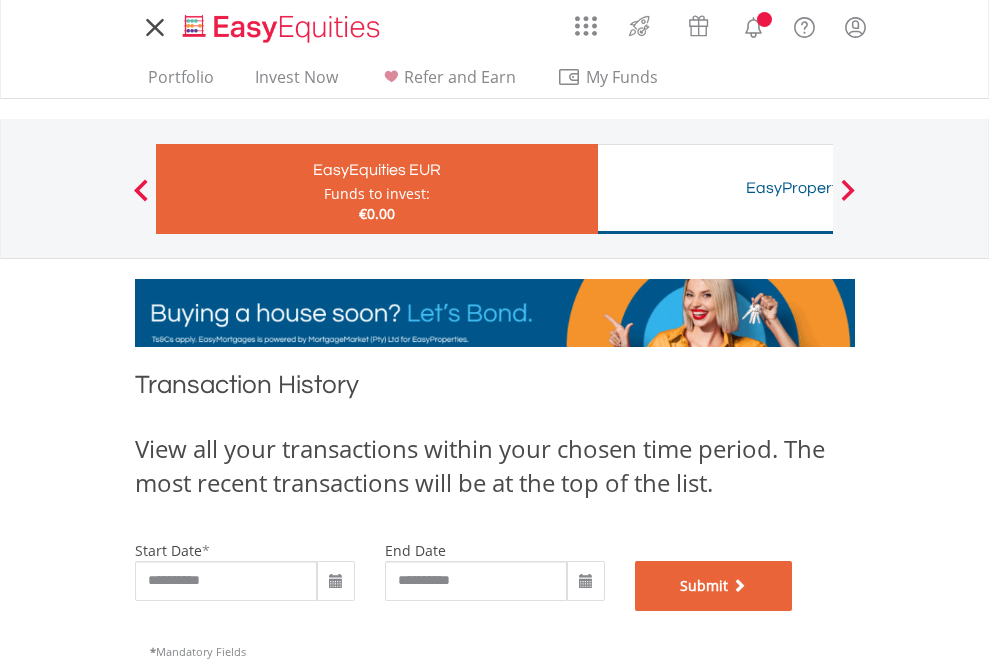 click on "Submit" at bounding box center [714, 586] 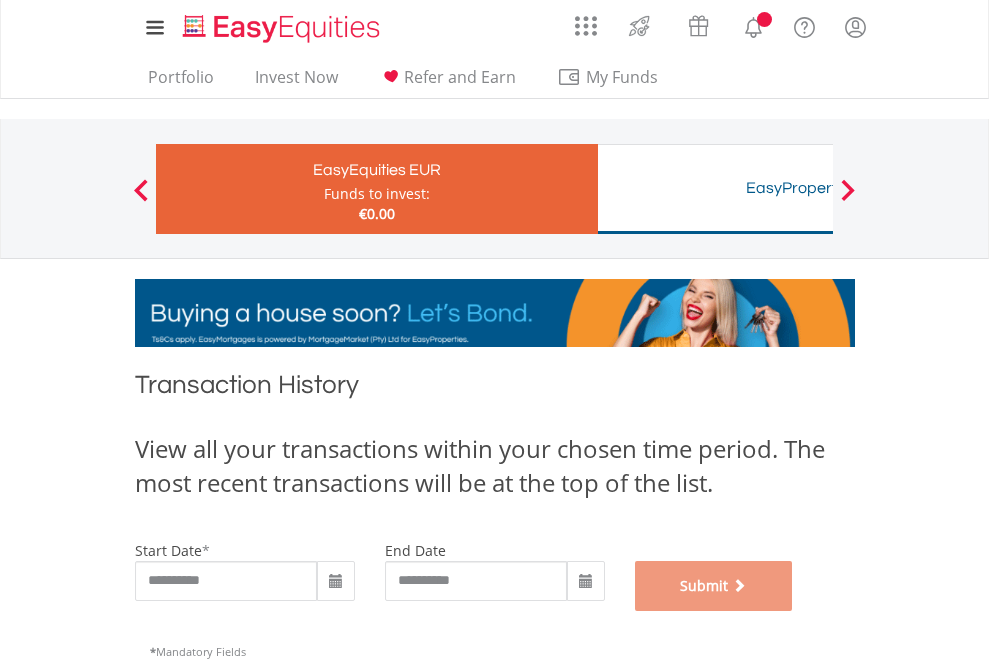 scroll, scrollTop: 811, scrollLeft: 0, axis: vertical 